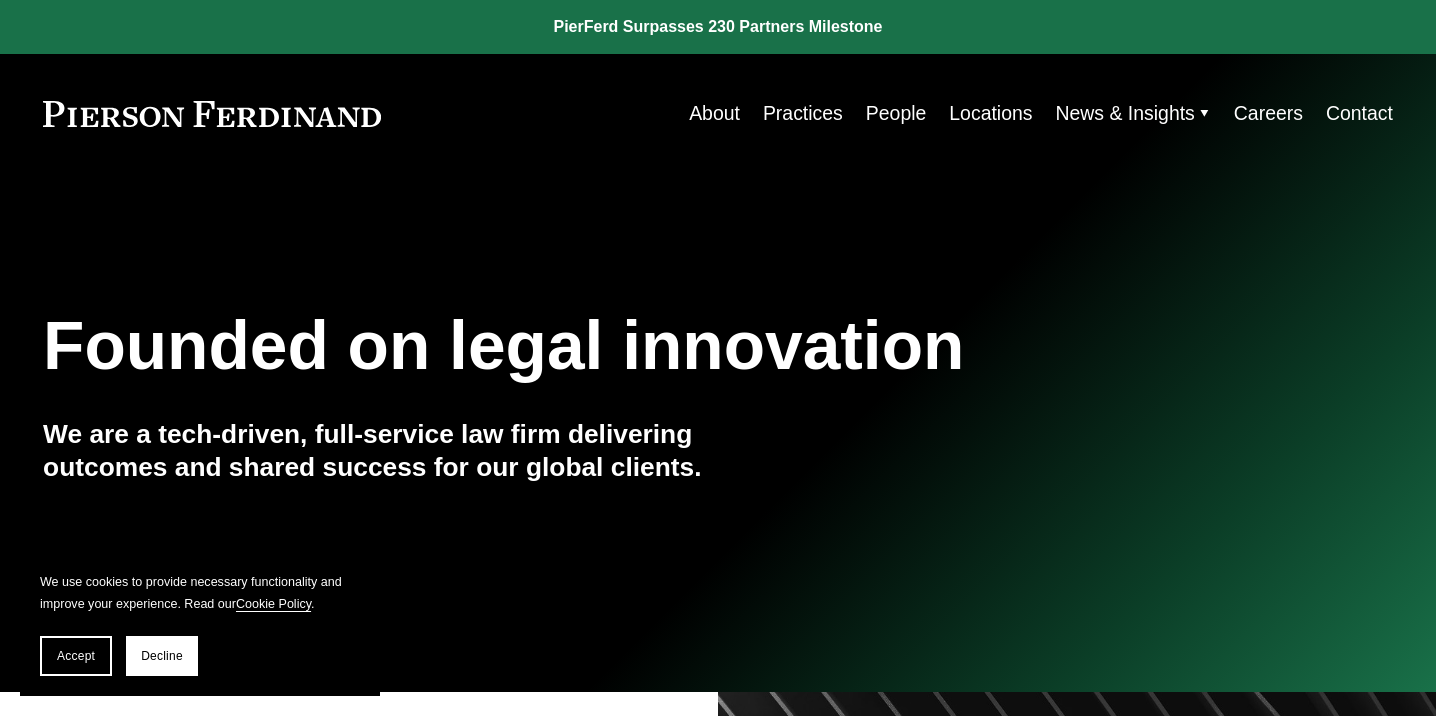 scroll, scrollTop: 0, scrollLeft: 0, axis: both 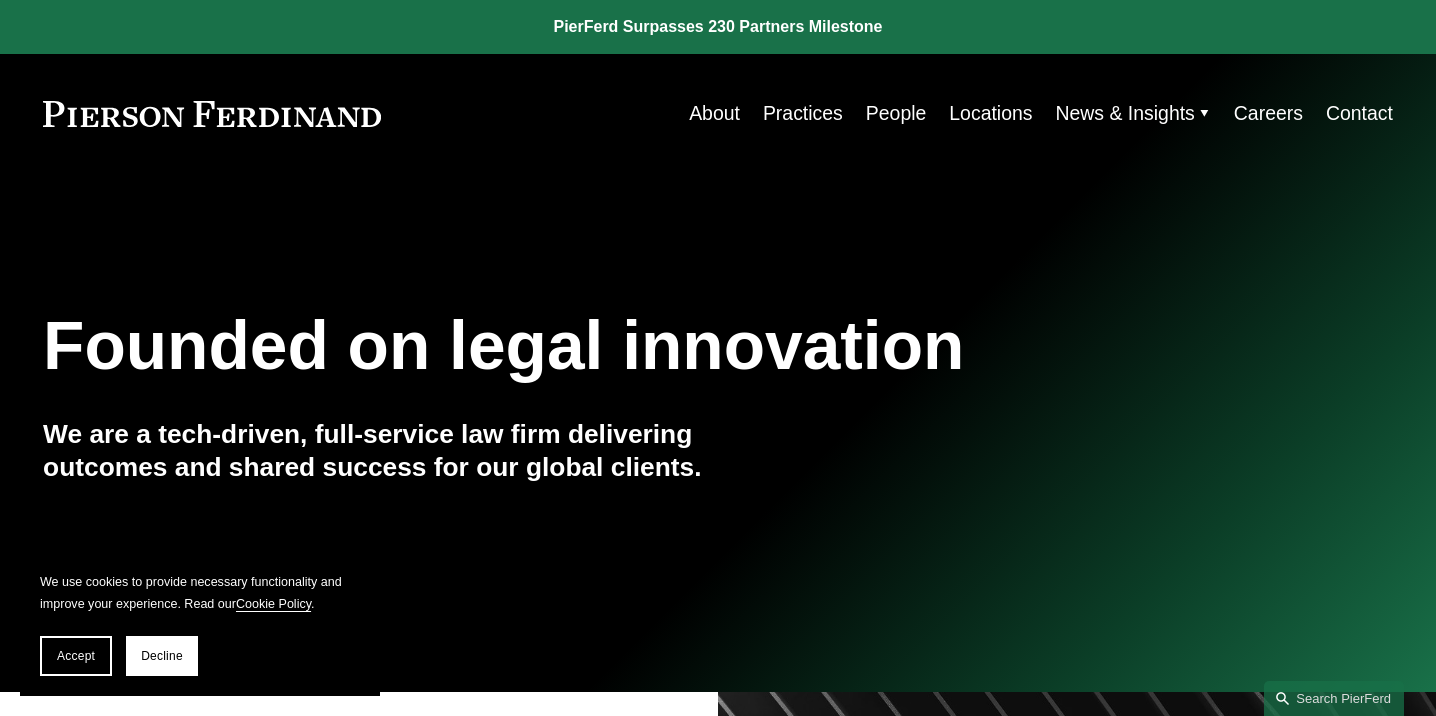 click on "Practices" at bounding box center (803, 113) 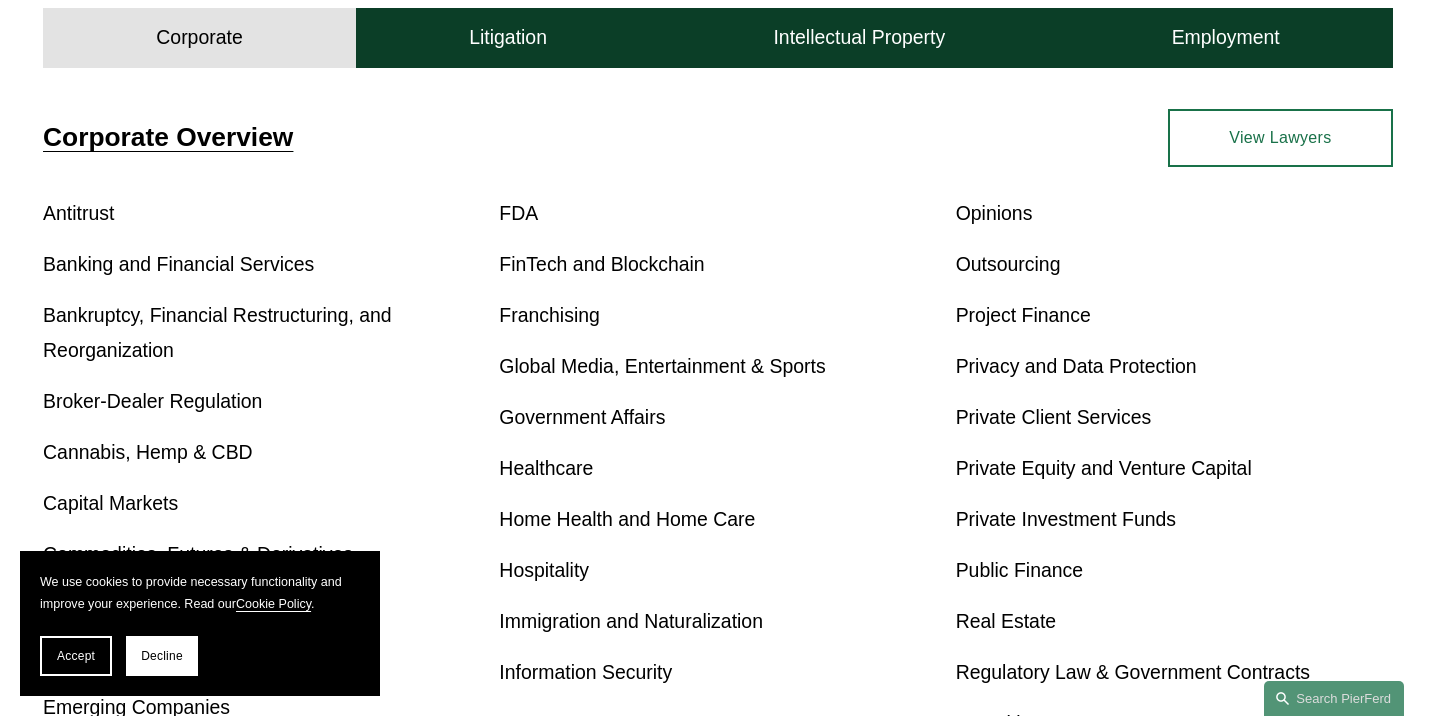 scroll, scrollTop: 668, scrollLeft: 0, axis: vertical 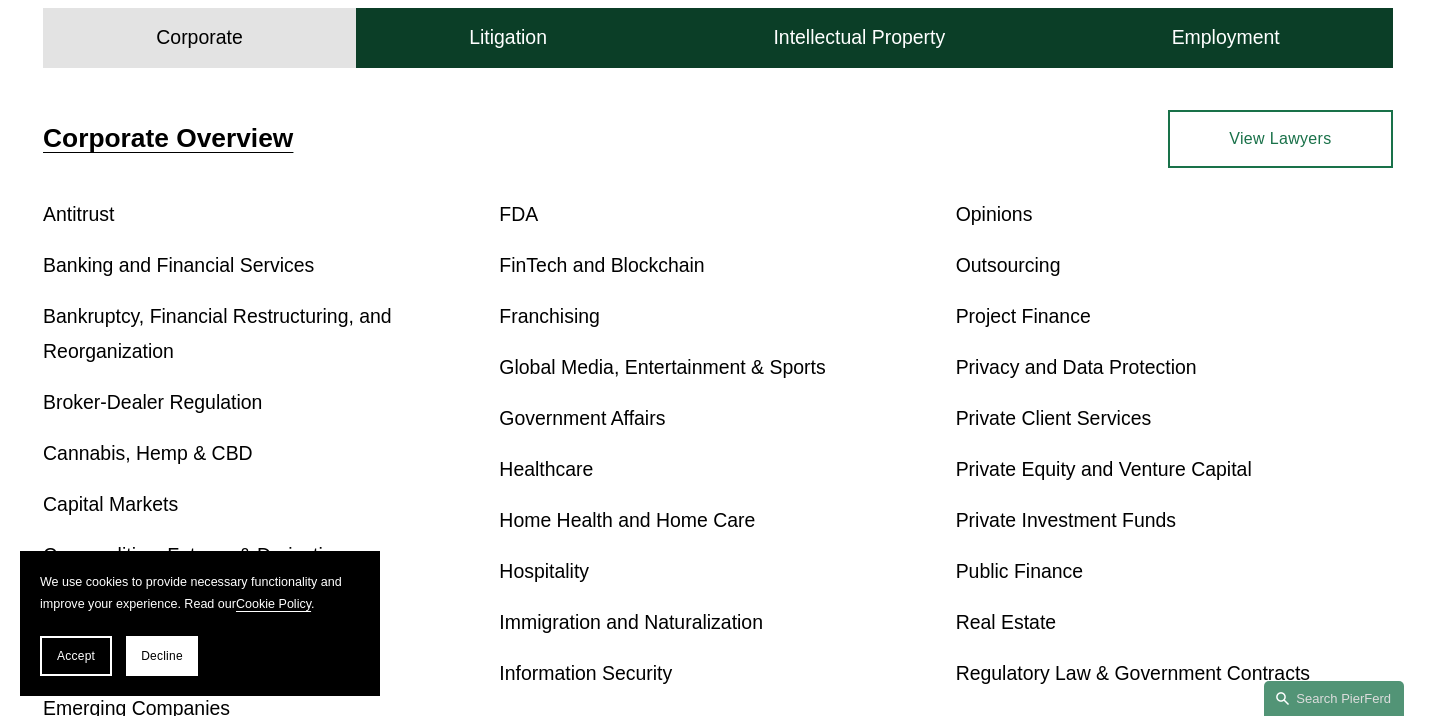 click on "Global Media, Entertainment & Sports" at bounding box center (717, 367) 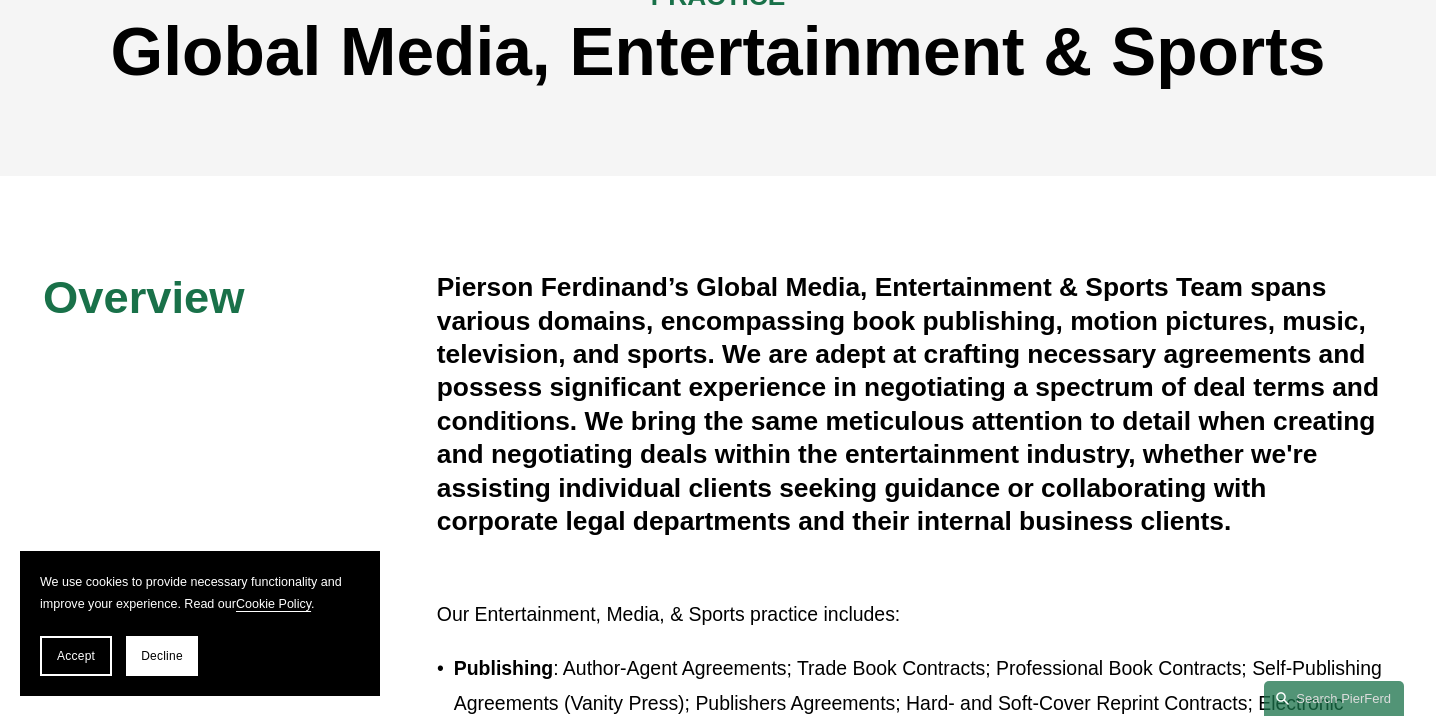 scroll, scrollTop: 403, scrollLeft: 0, axis: vertical 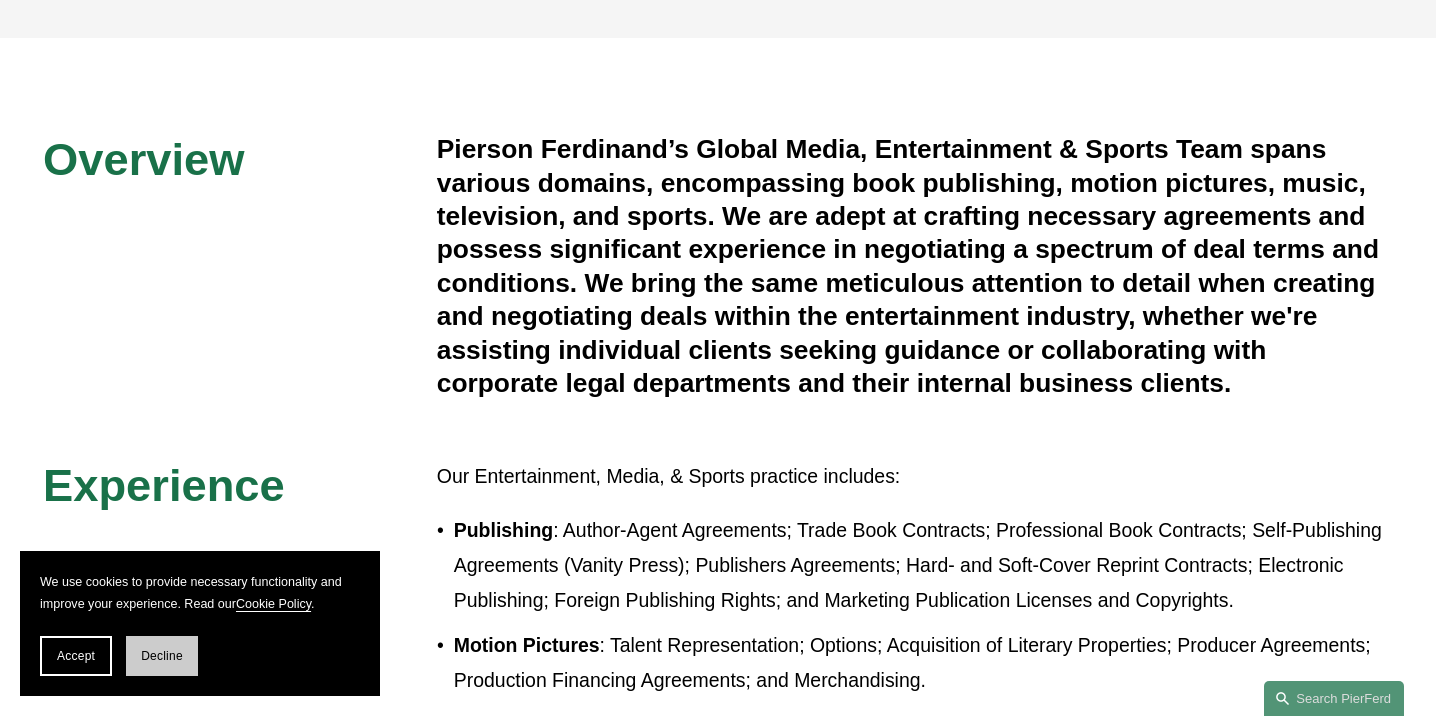 click on "Decline" at bounding box center [162, 656] 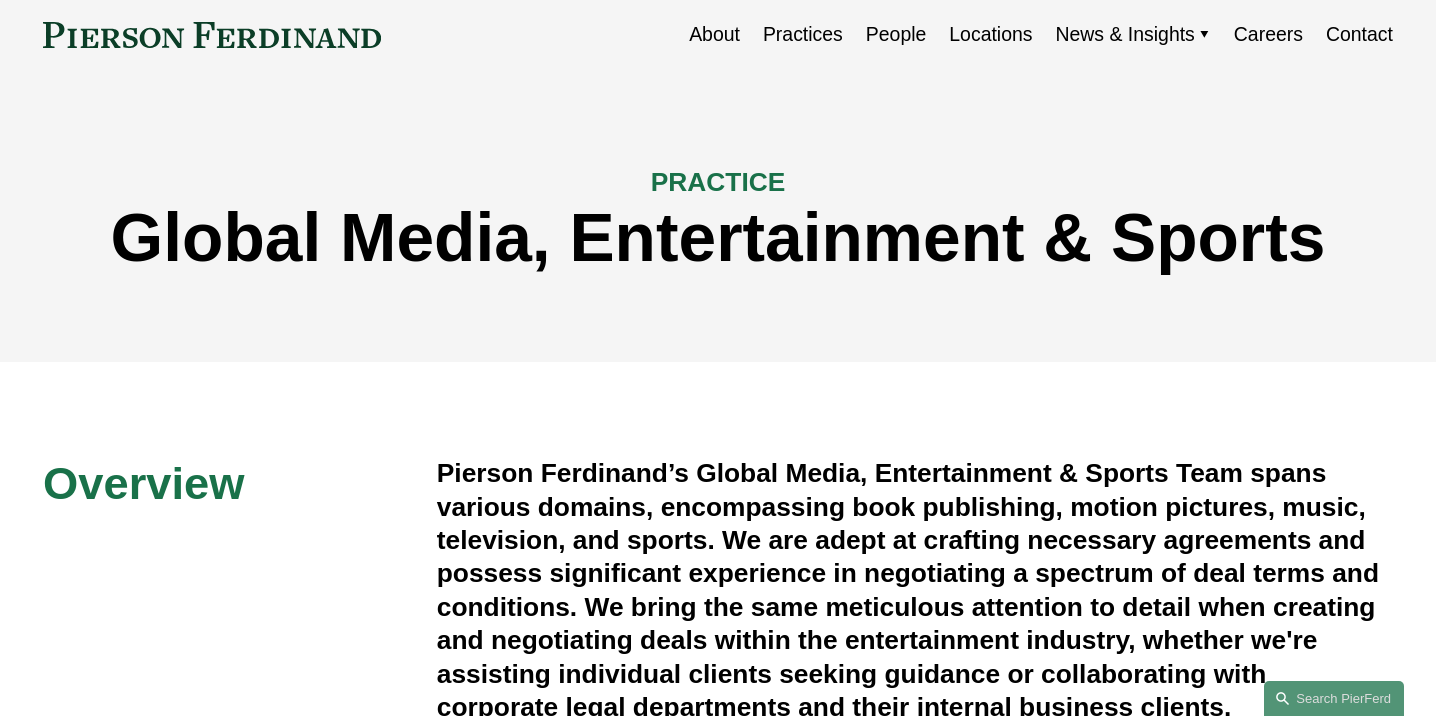 scroll, scrollTop: 0, scrollLeft: 0, axis: both 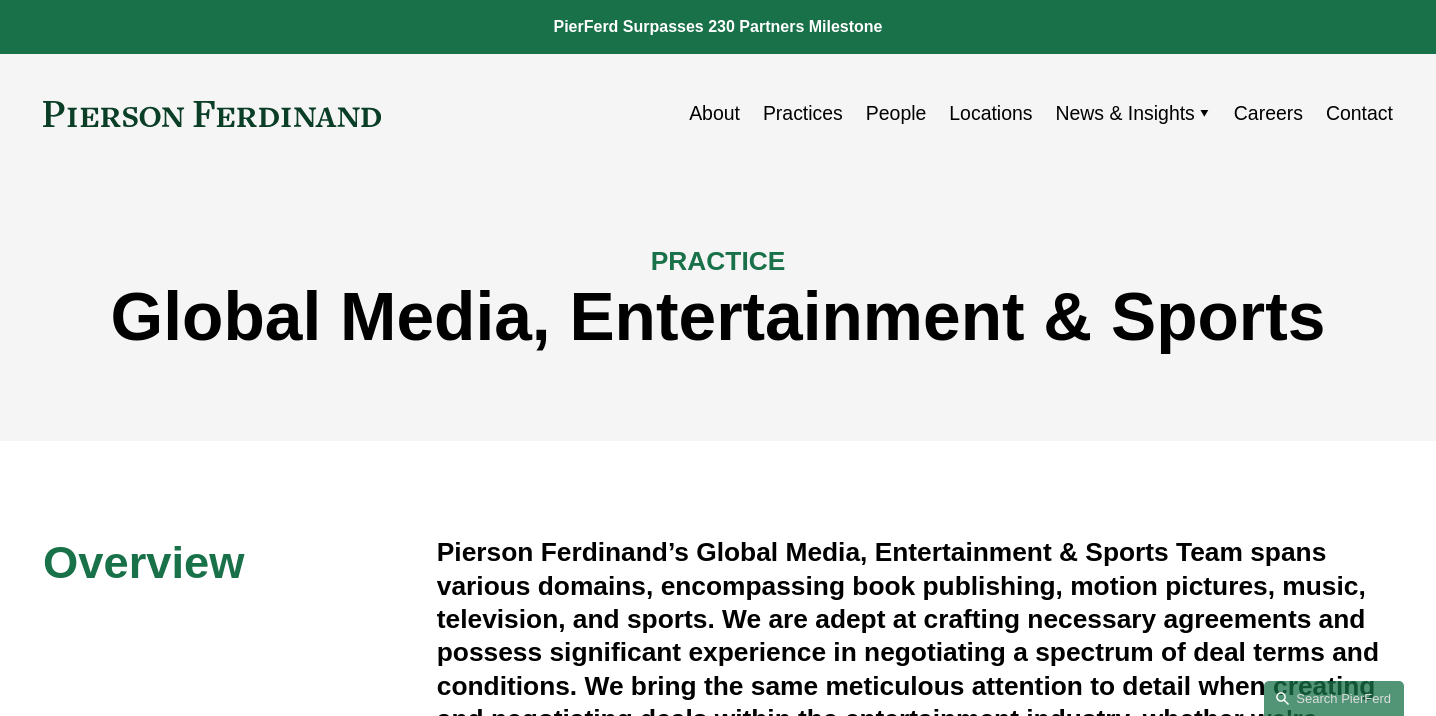 click on "People" at bounding box center [896, 113] 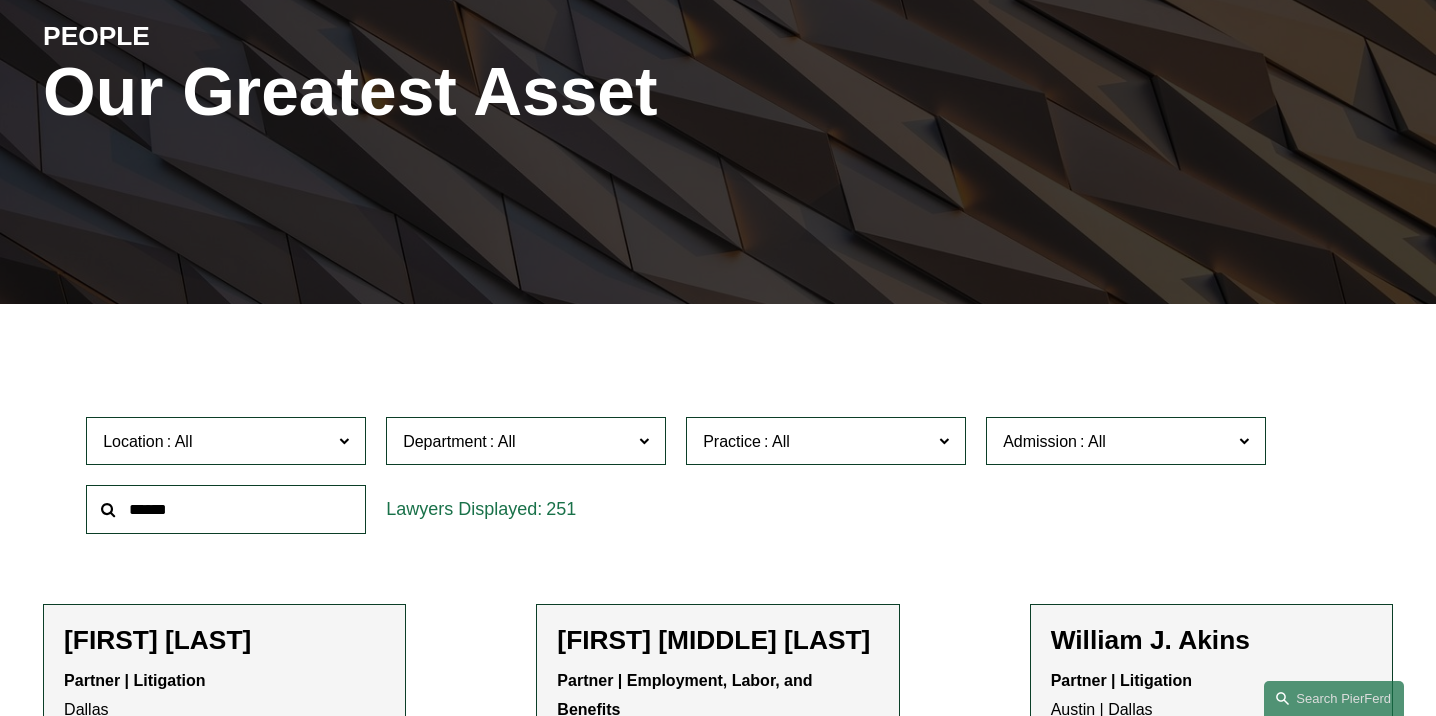 scroll, scrollTop: 592, scrollLeft: 0, axis: vertical 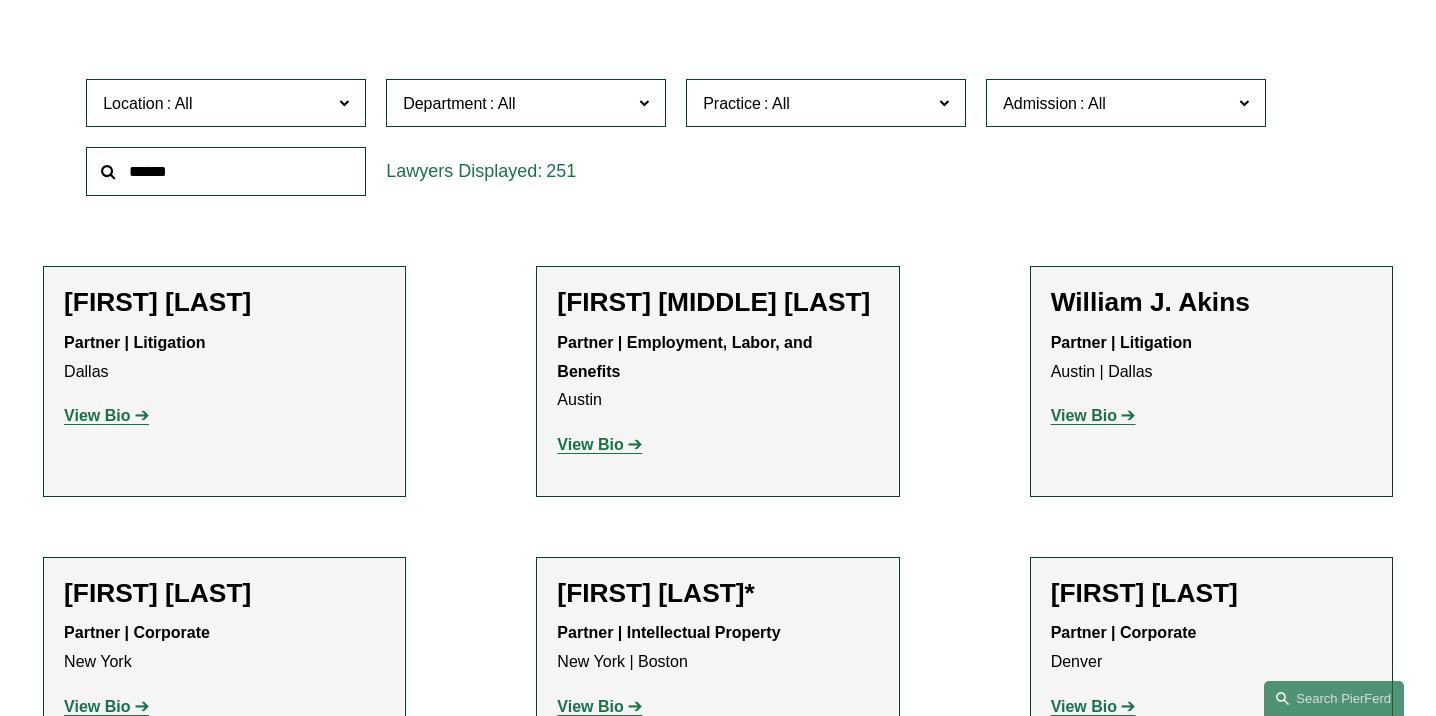click on "Practice" 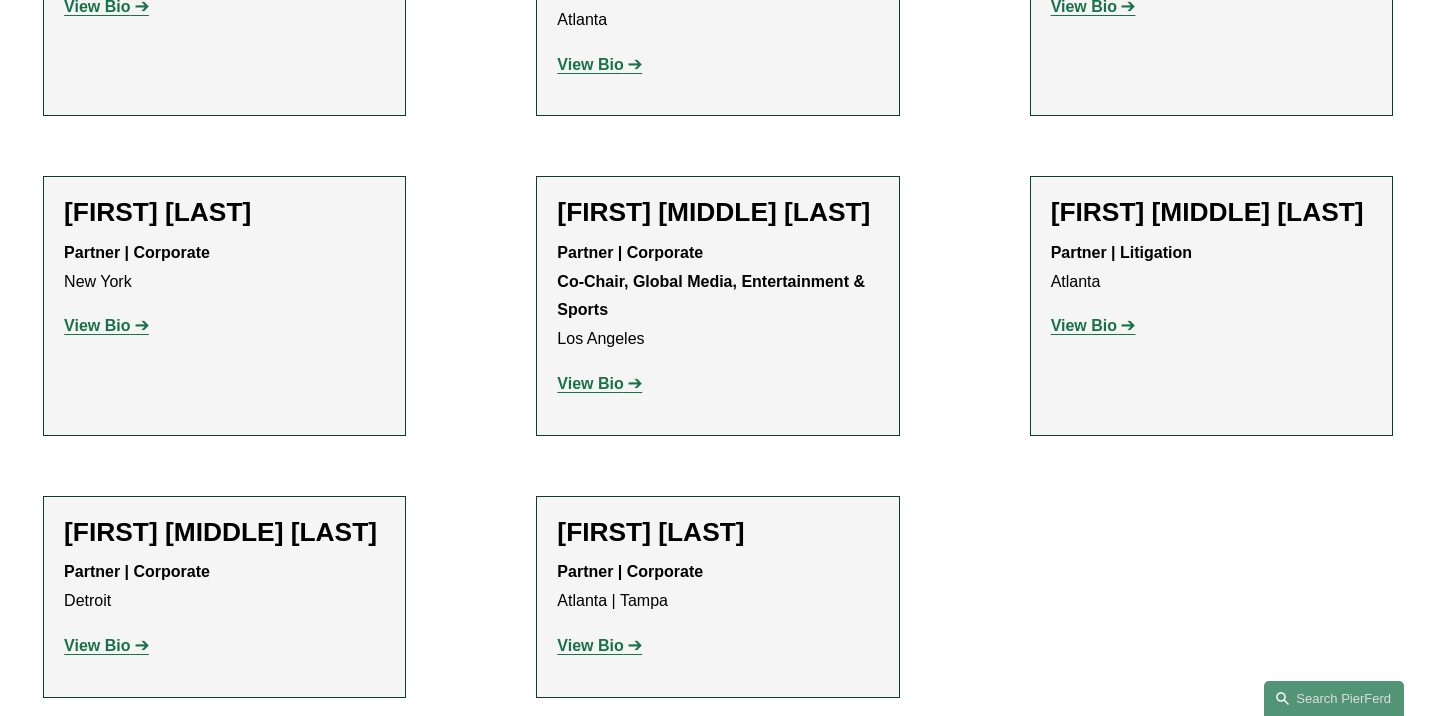 scroll, scrollTop: 2456, scrollLeft: 0, axis: vertical 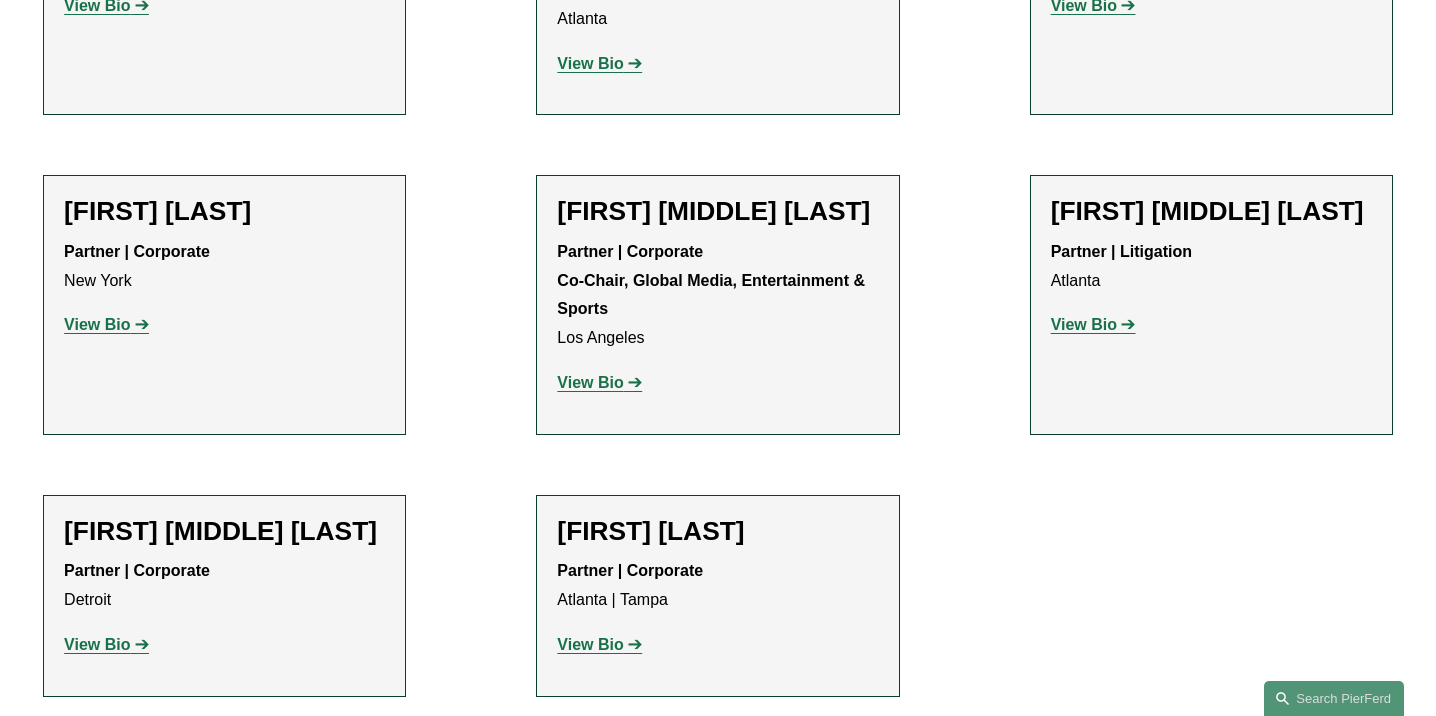 click on "View Bio" 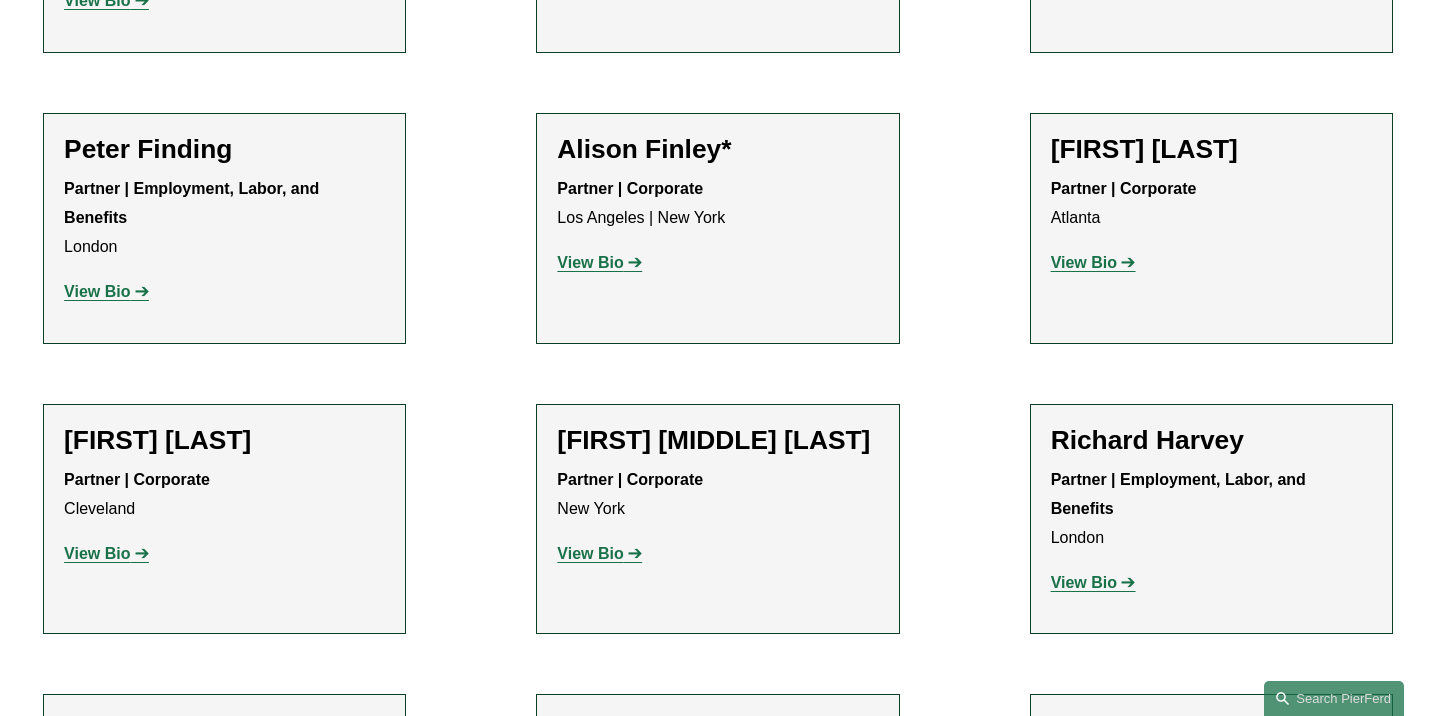 scroll, scrollTop: 1045, scrollLeft: 0, axis: vertical 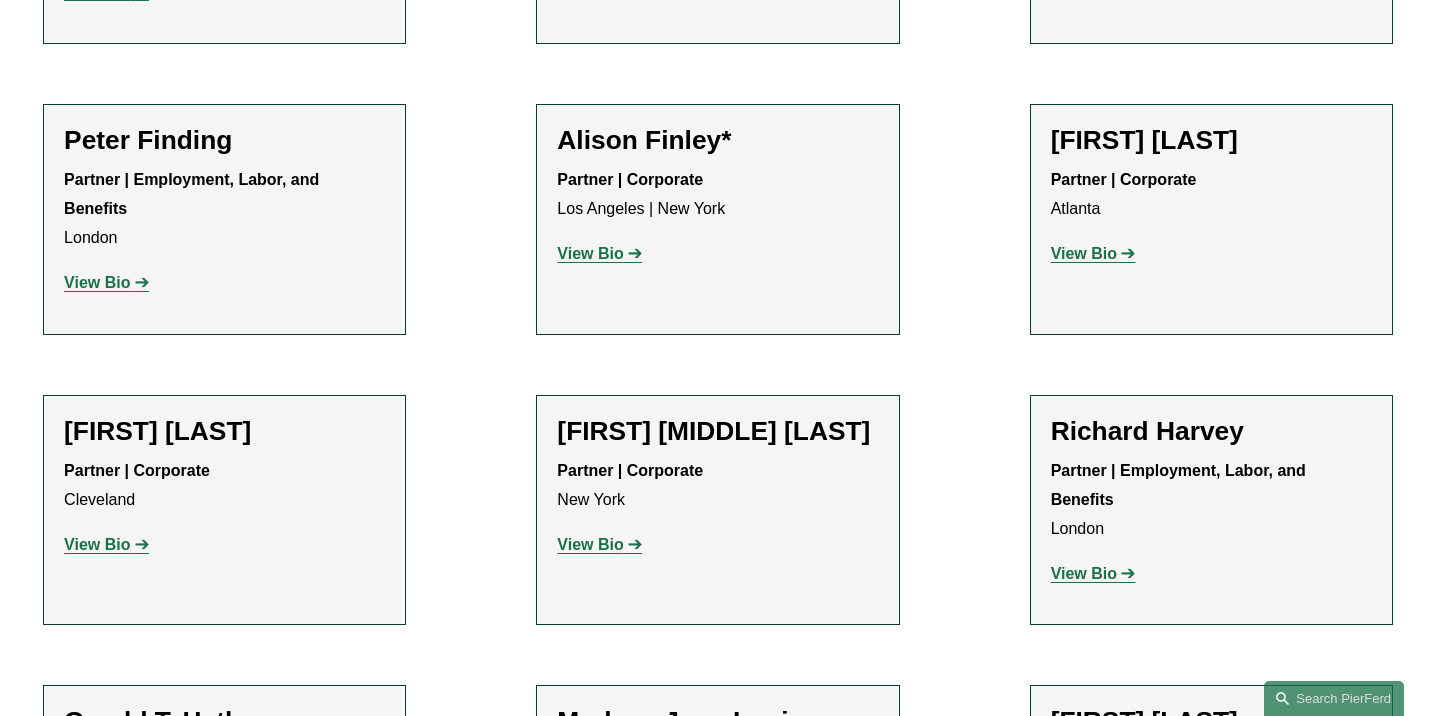 click on "View Bio" 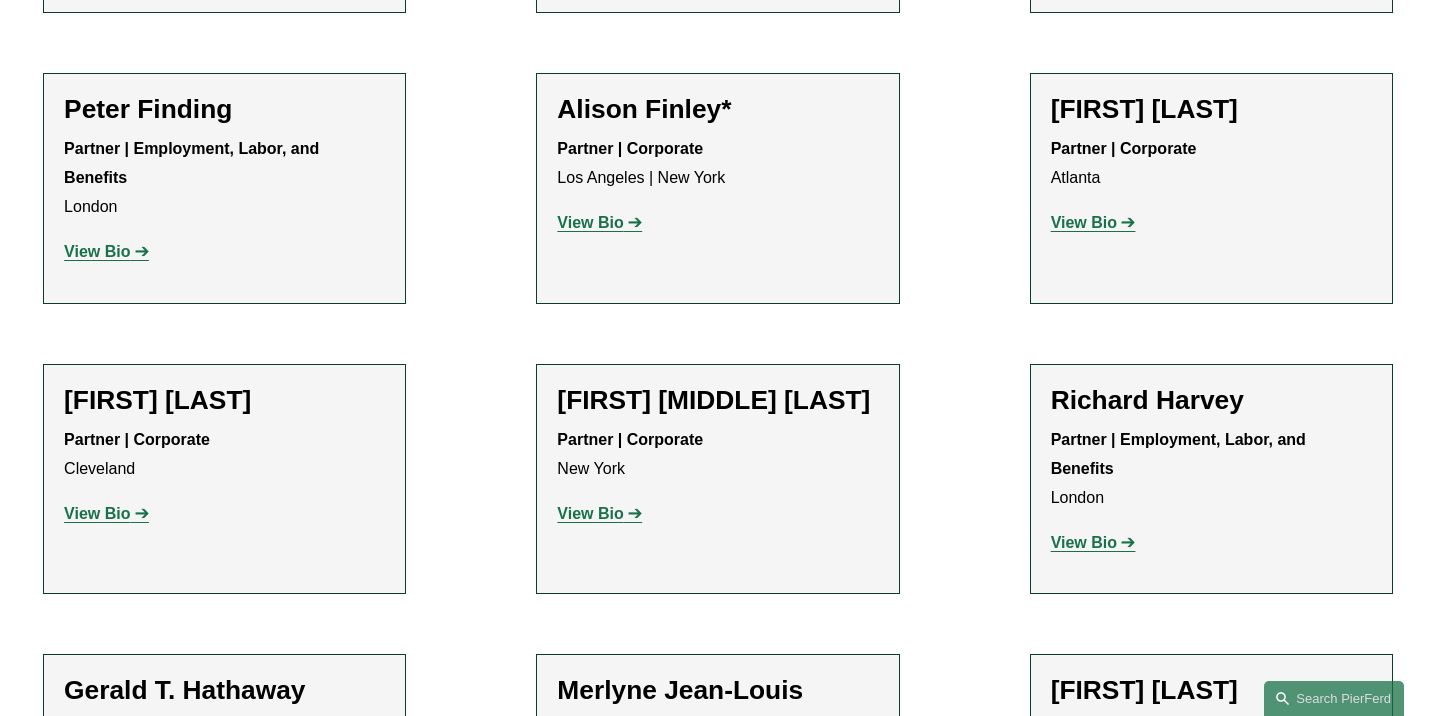 scroll, scrollTop: 1087, scrollLeft: 0, axis: vertical 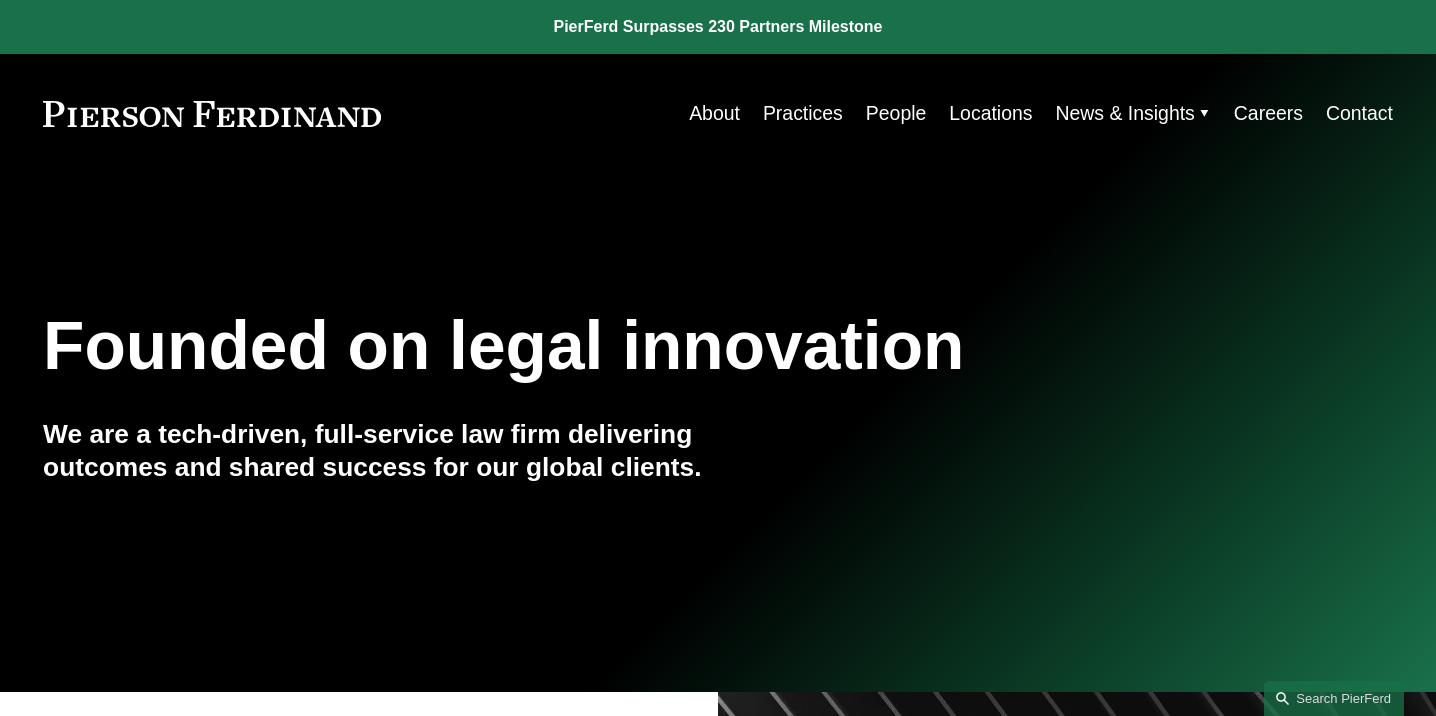 click on "Locations" at bounding box center (990, 113) 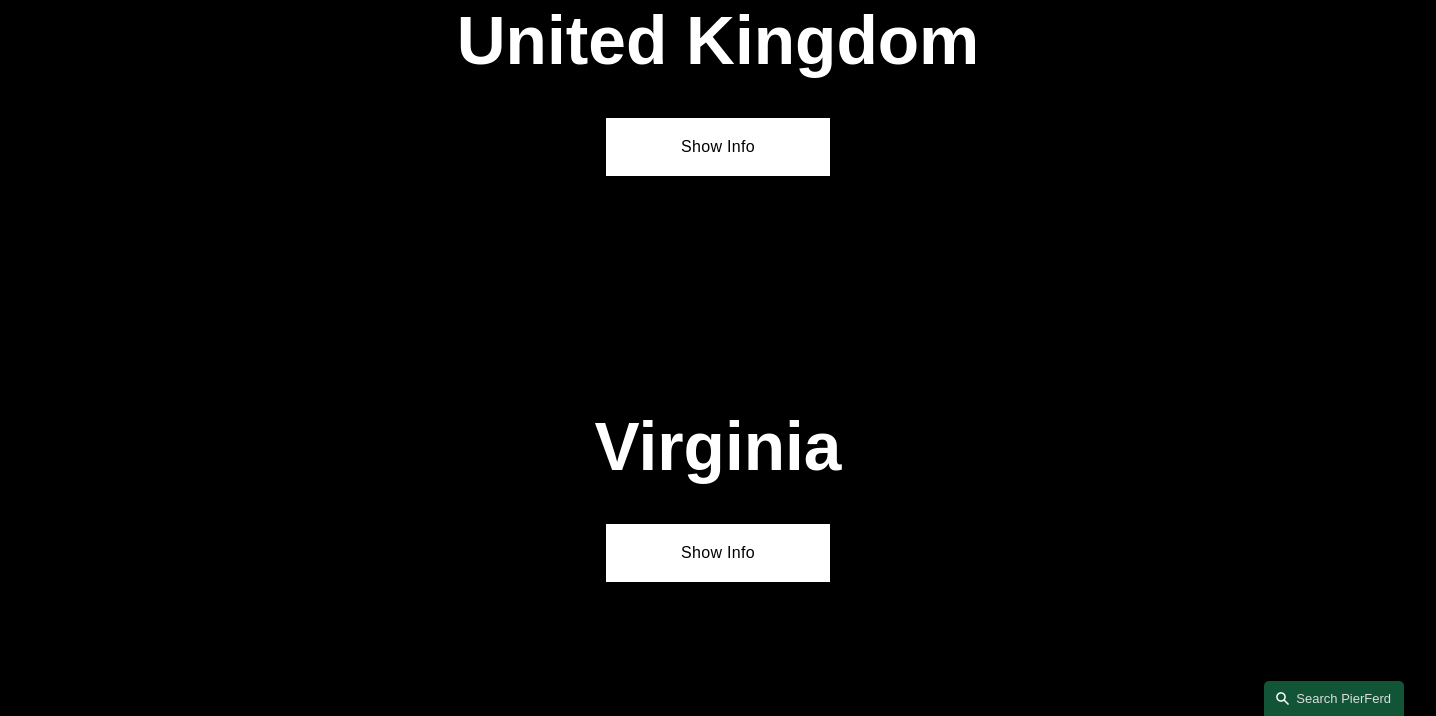 scroll, scrollTop: 6885, scrollLeft: 0, axis: vertical 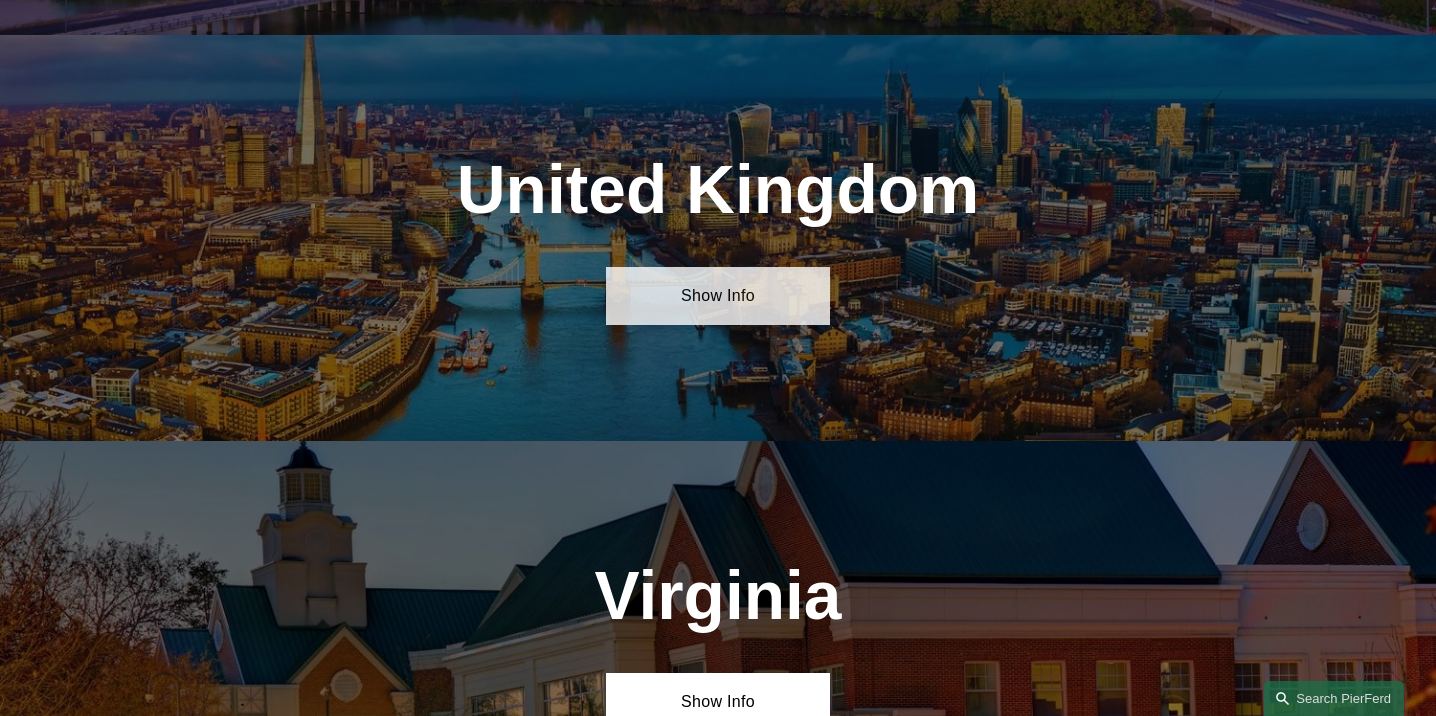 click on "Show Info" at bounding box center (718, 296) 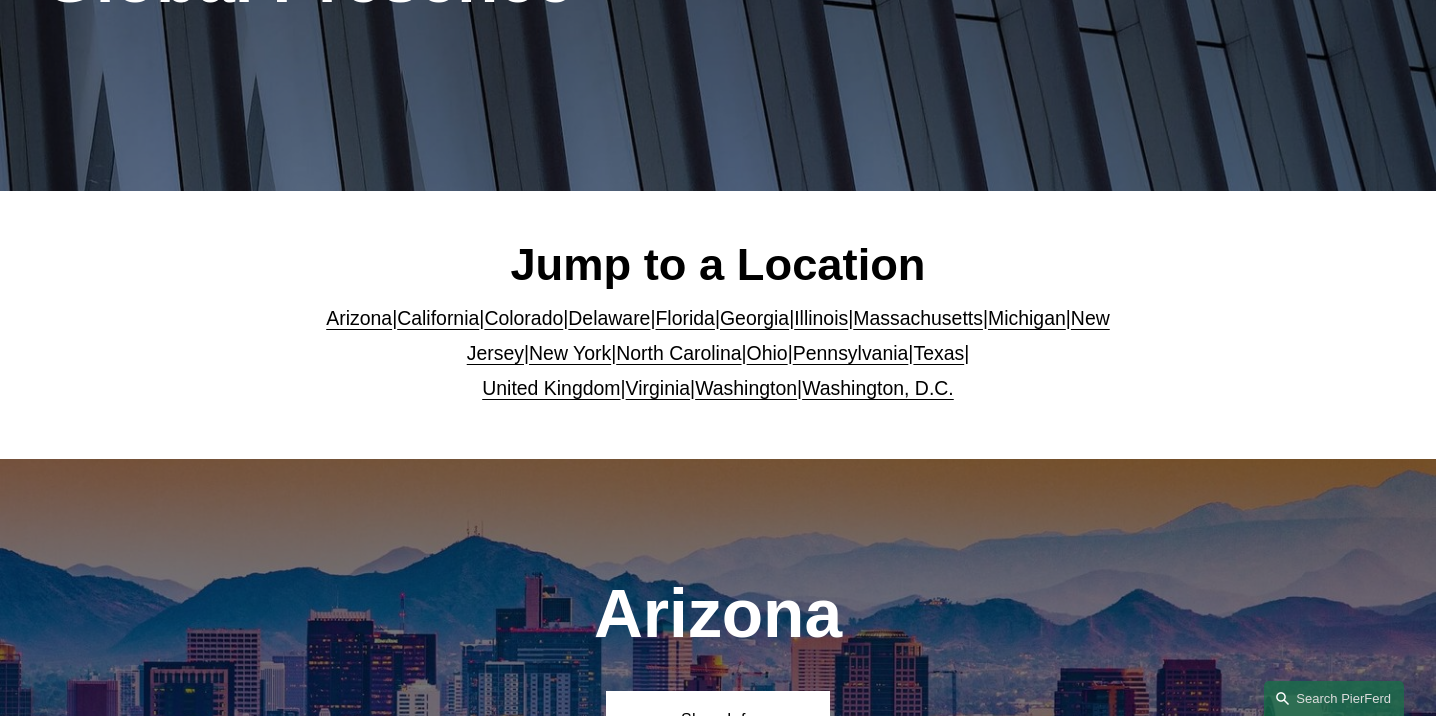 scroll, scrollTop: 361, scrollLeft: 0, axis: vertical 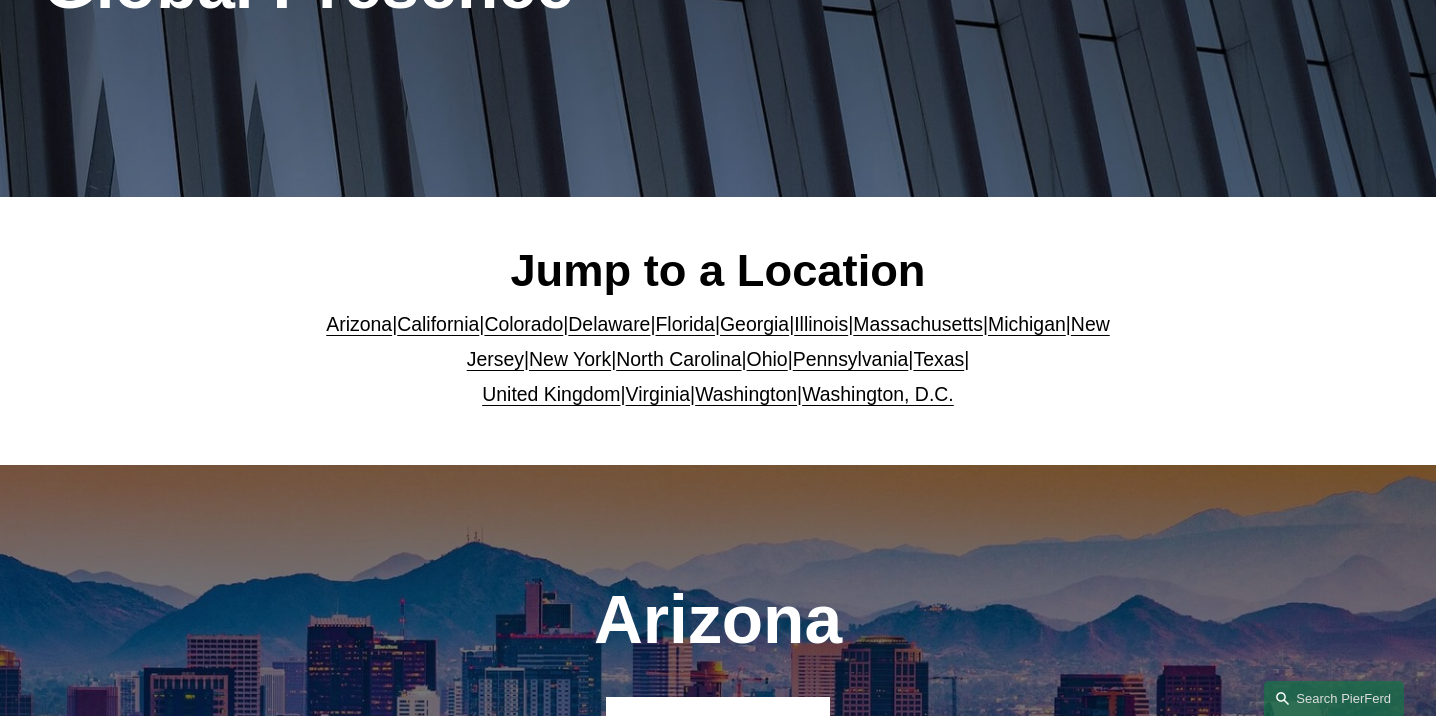 click on "California" at bounding box center (438, 324) 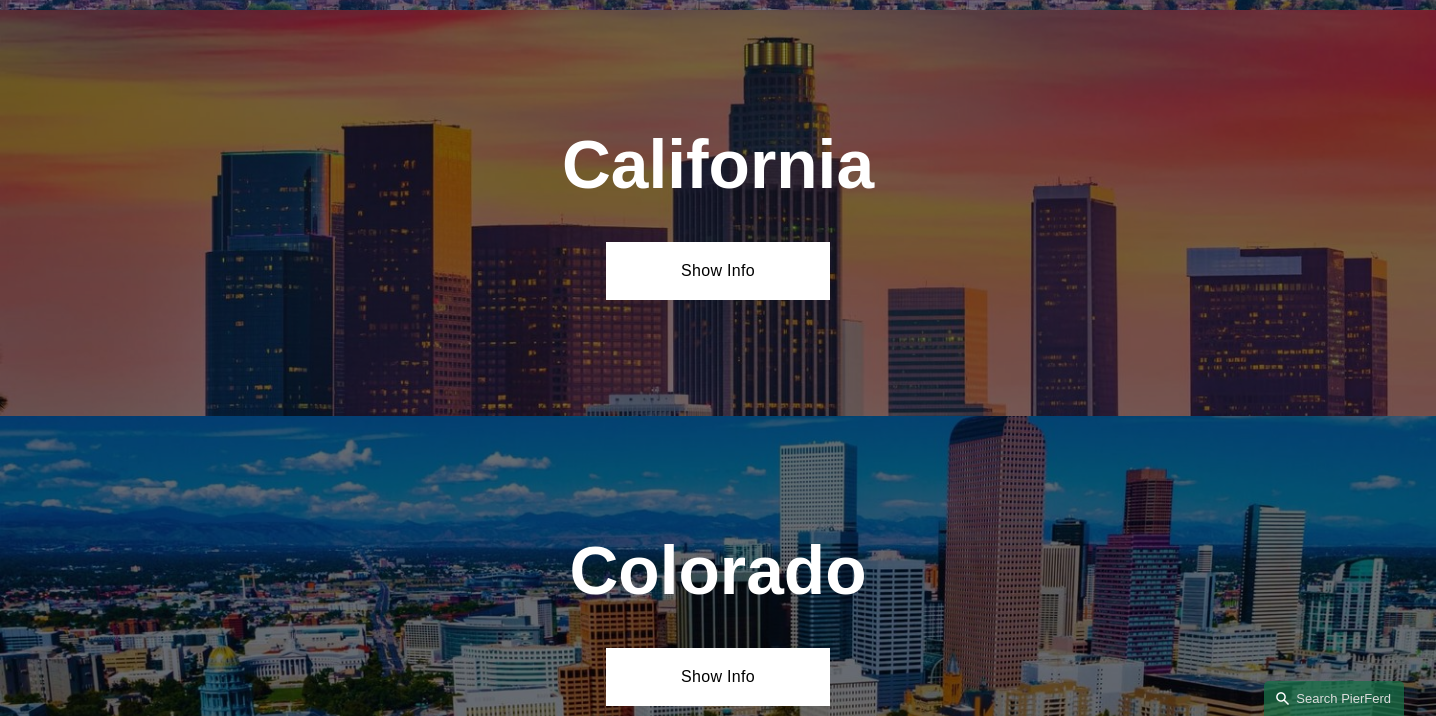 scroll, scrollTop: 1233, scrollLeft: 0, axis: vertical 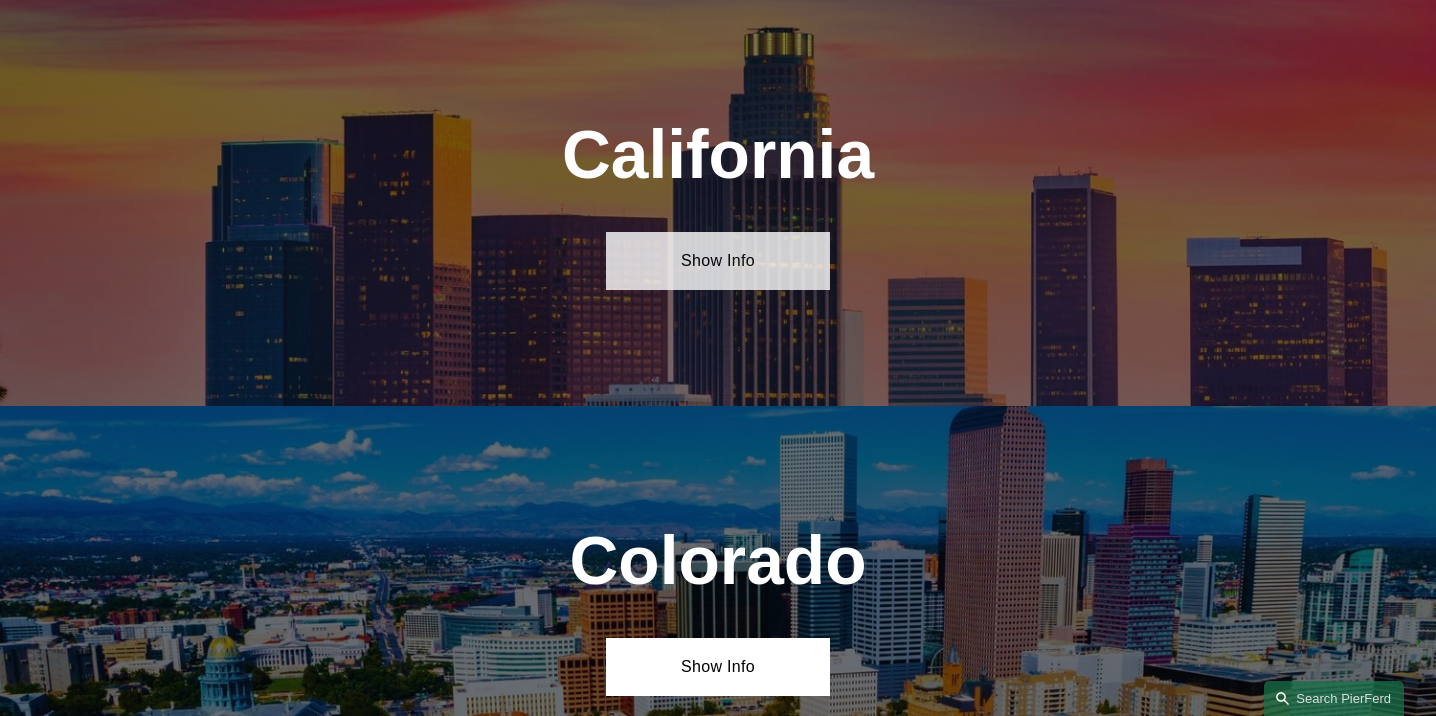 click on "Show Info" at bounding box center [718, 261] 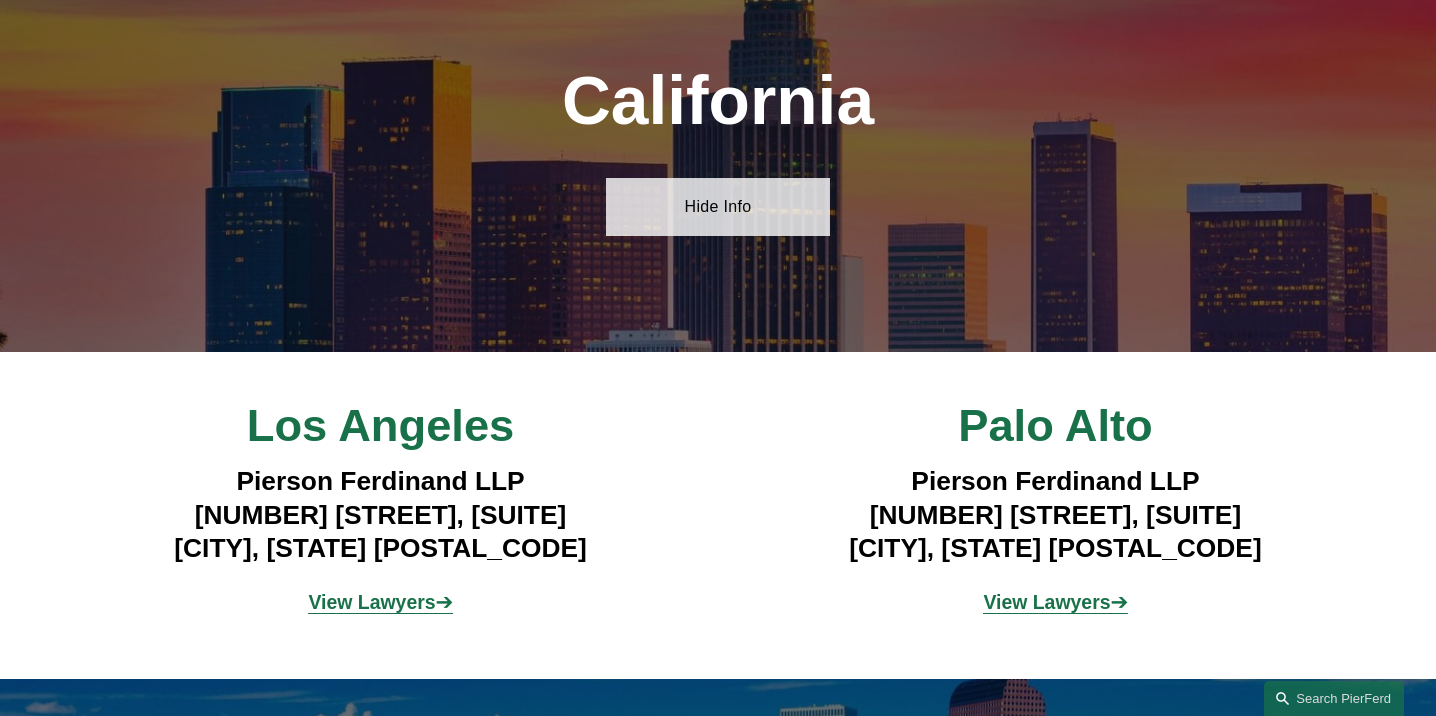 scroll, scrollTop: 1335, scrollLeft: 0, axis: vertical 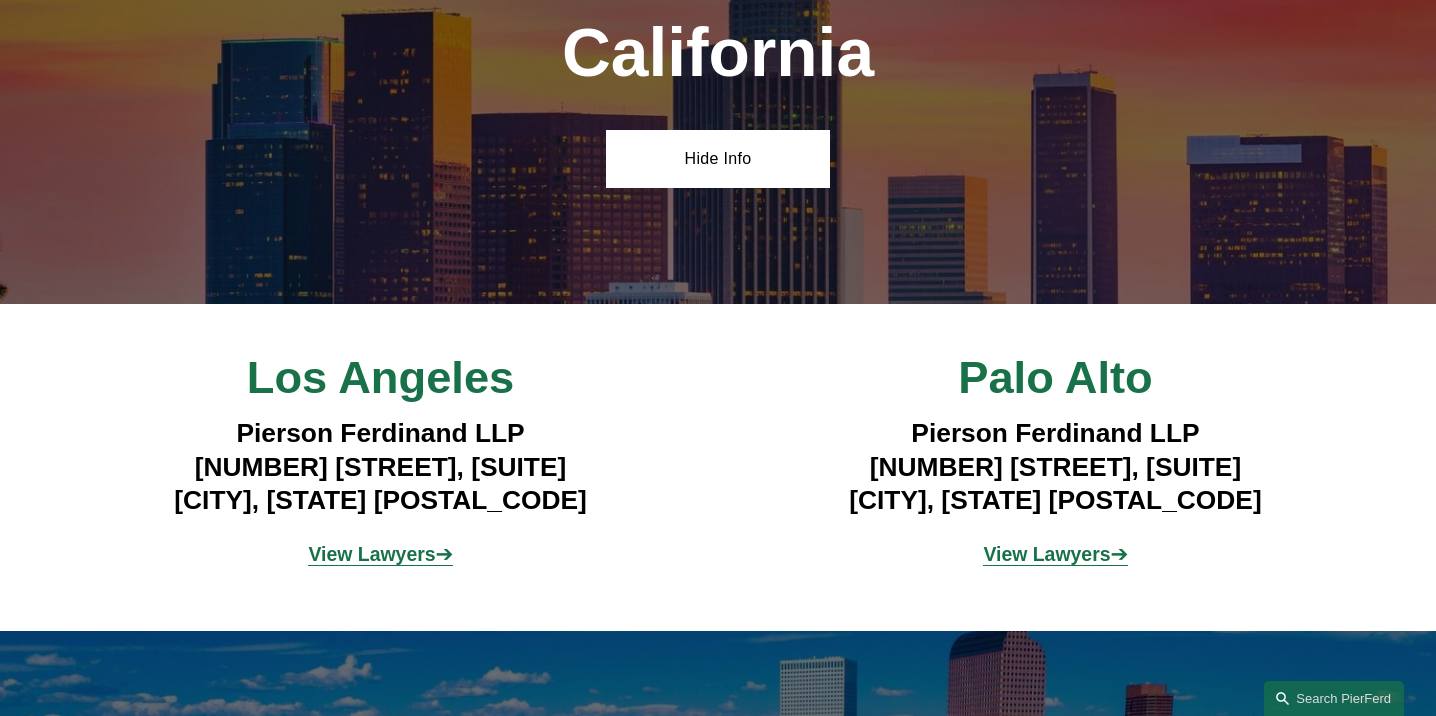click on "[COMPANY] [NUMBER] [STREET], [SUITE] [CITY], [STATE] [POSTAL_CODE]" at bounding box center [380, 467] 